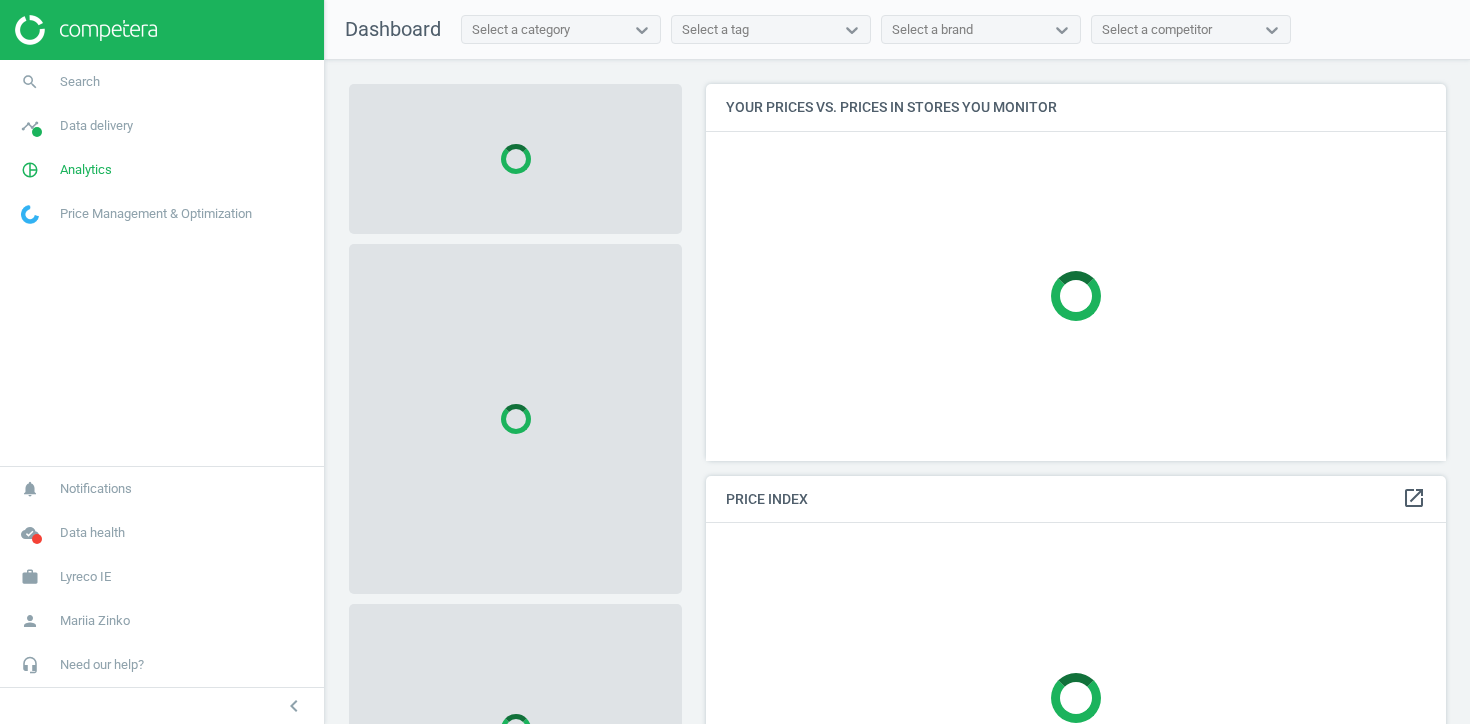 scroll, scrollTop: 0, scrollLeft: 0, axis: both 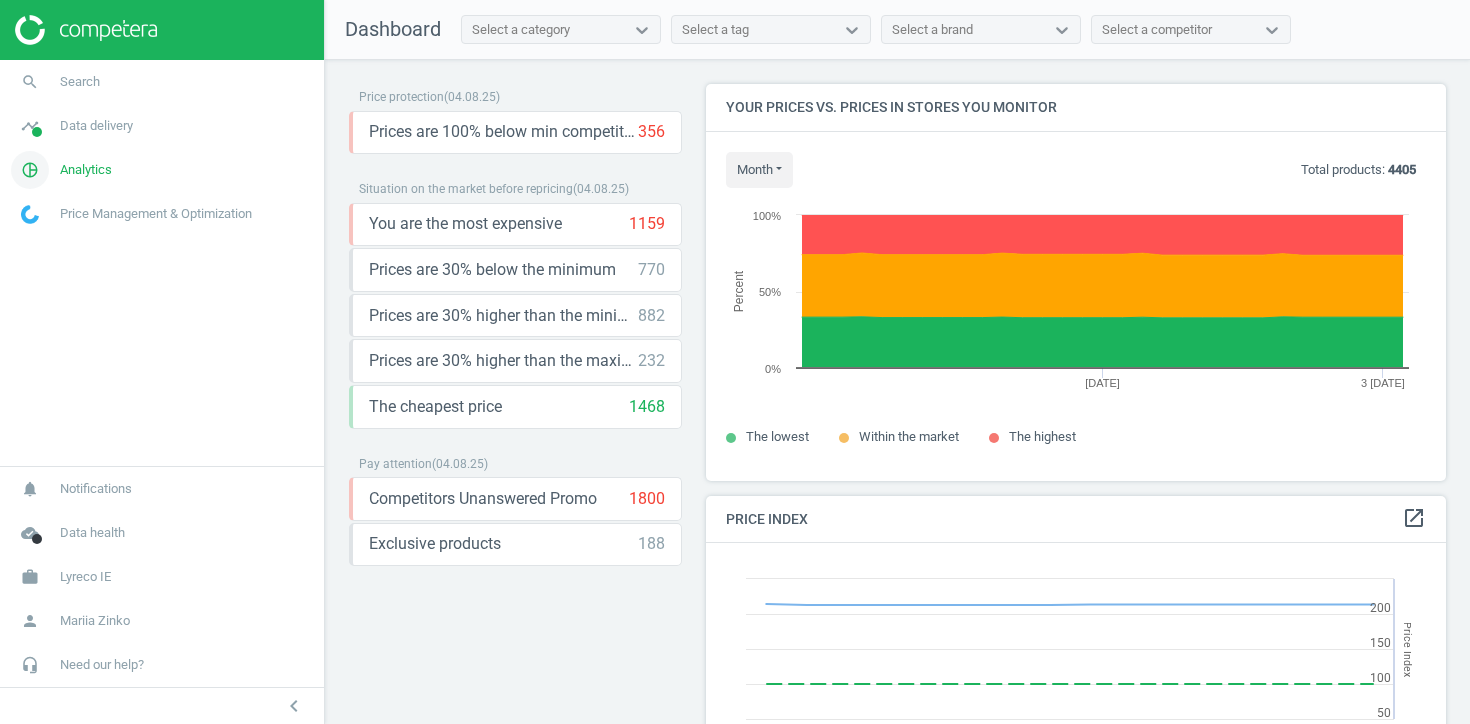 click on "Analytics" at bounding box center (86, 170) 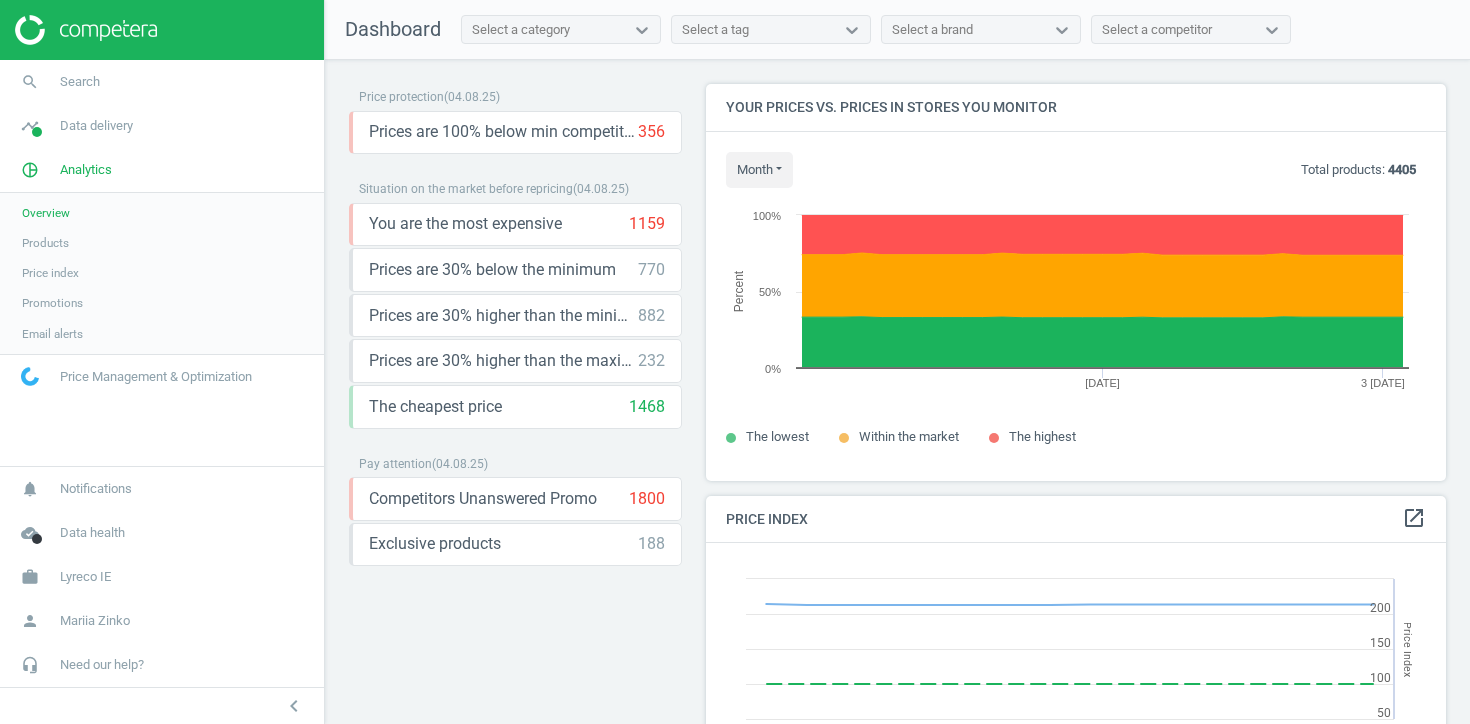 click on "Products" at bounding box center (162, 243) 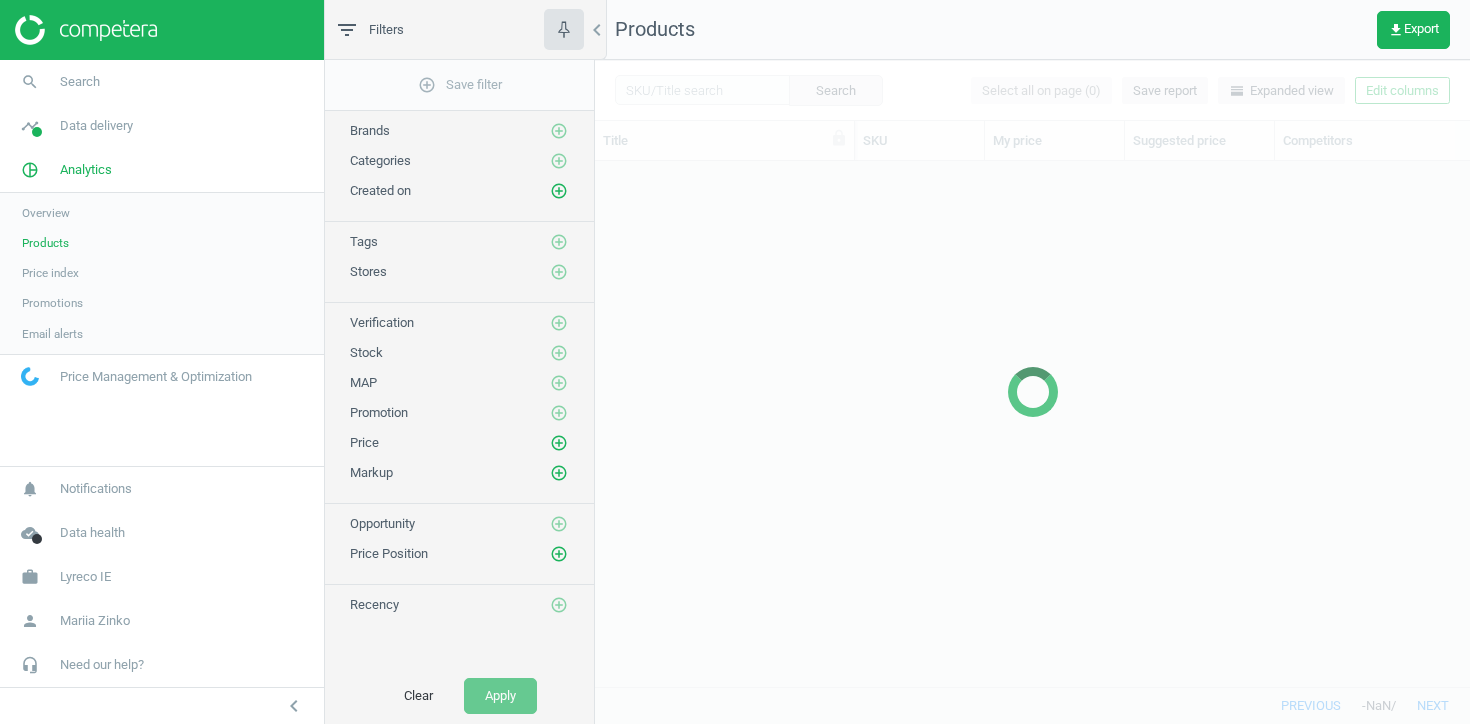 scroll, scrollTop: 1, scrollLeft: 1, axis: both 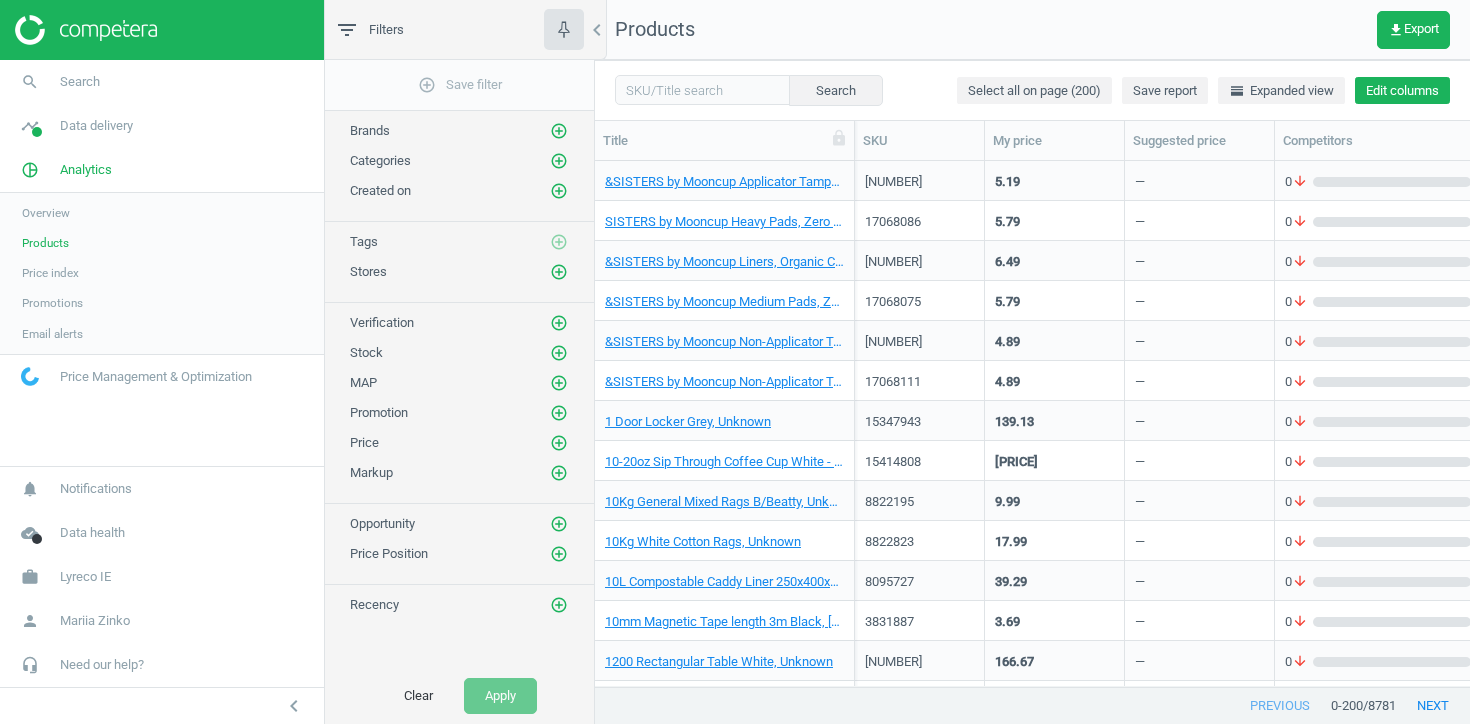 click on "Edit columns" at bounding box center [1402, 91] 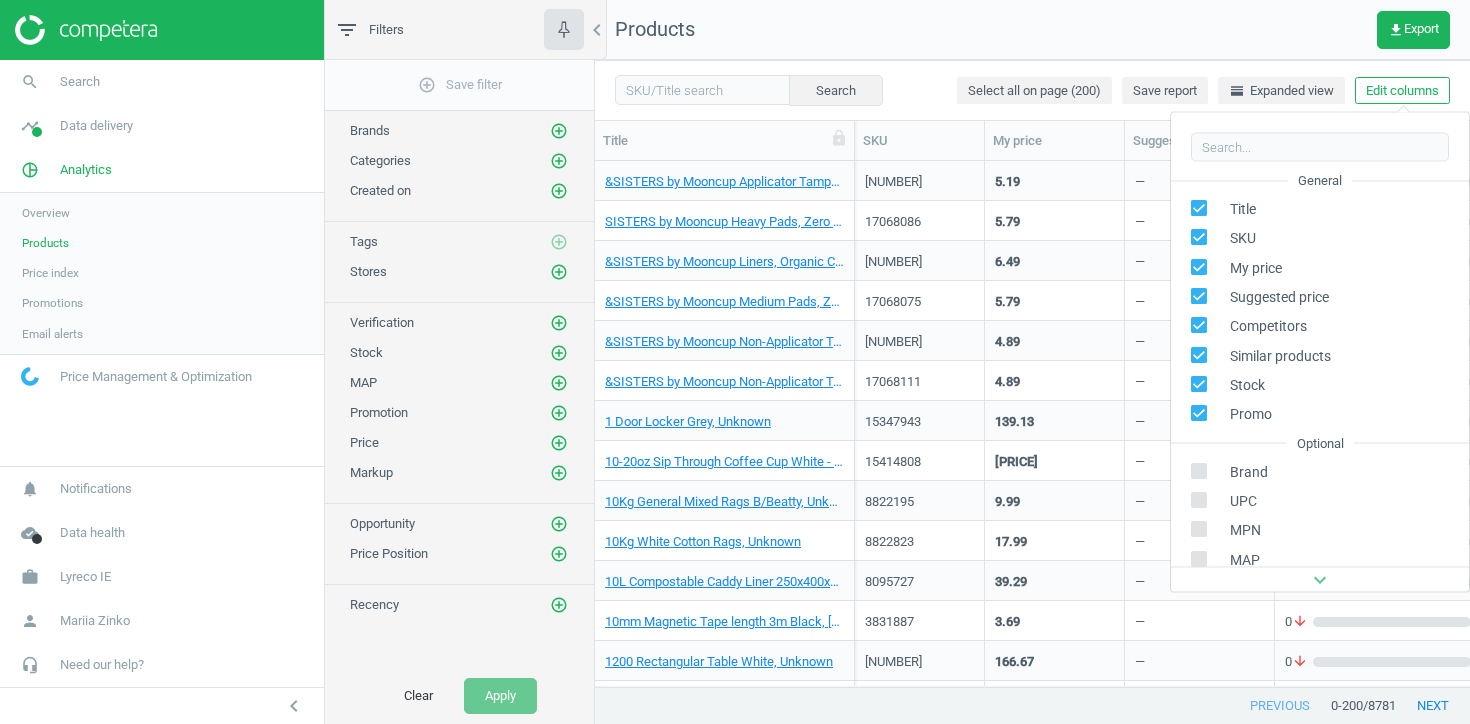 scroll, scrollTop: 271, scrollLeft: 0, axis: vertical 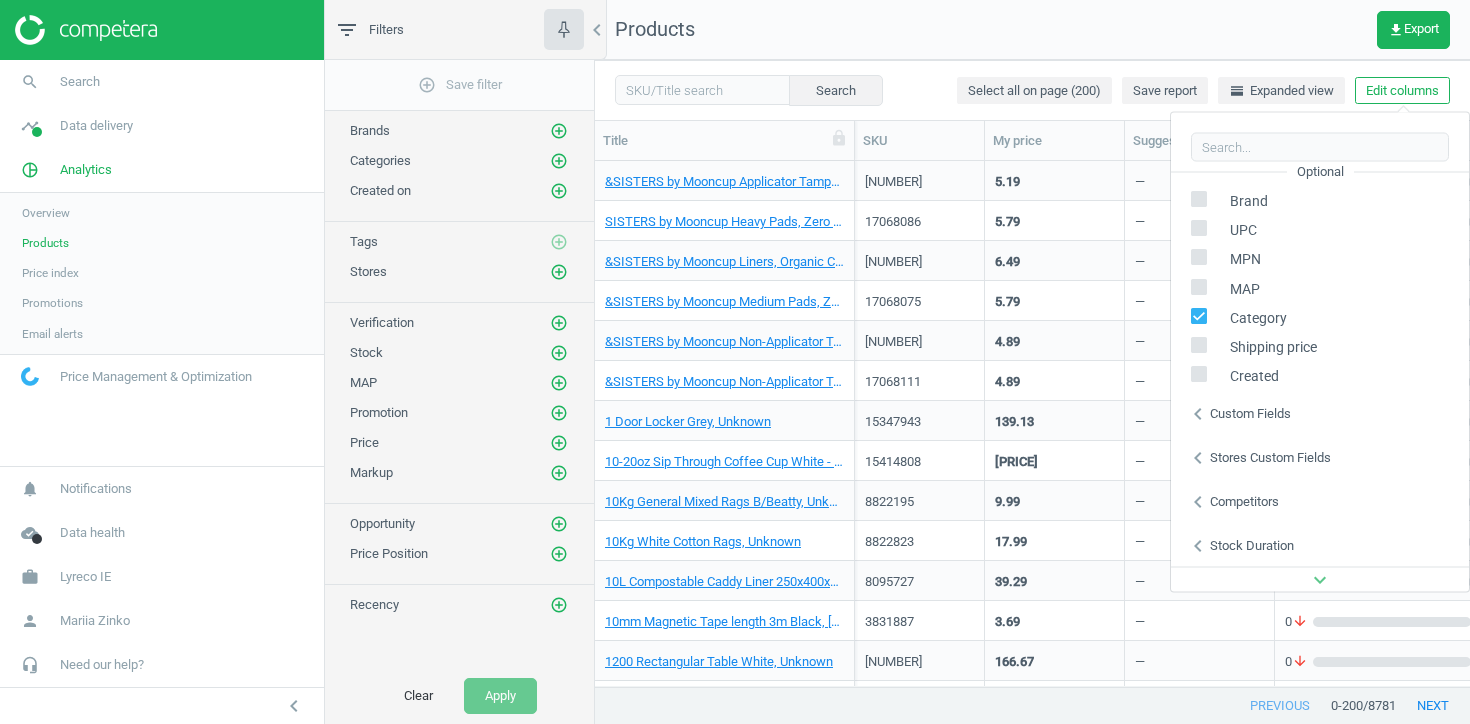 click on "Stores custom fields" at bounding box center [1270, 457] 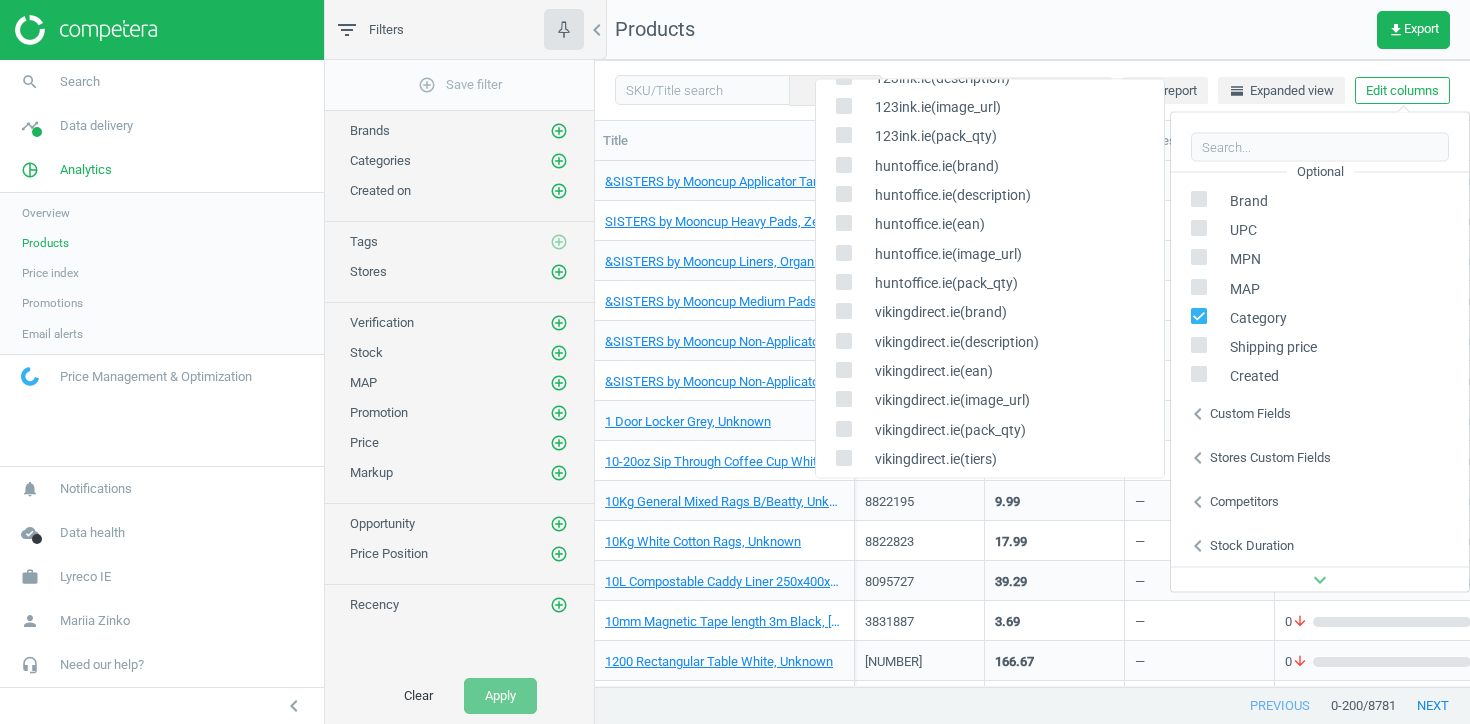 scroll, scrollTop: 345, scrollLeft: 0, axis: vertical 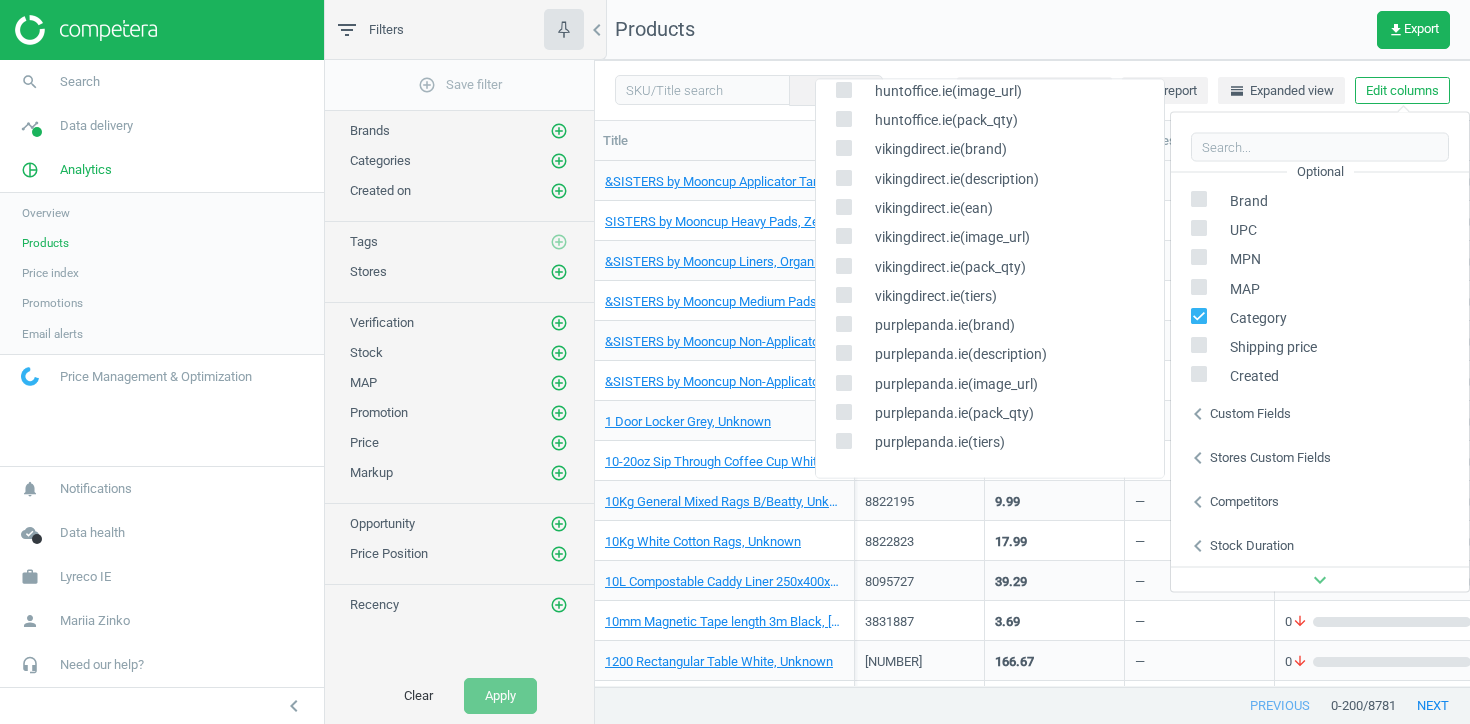 click at bounding box center [843, 236] 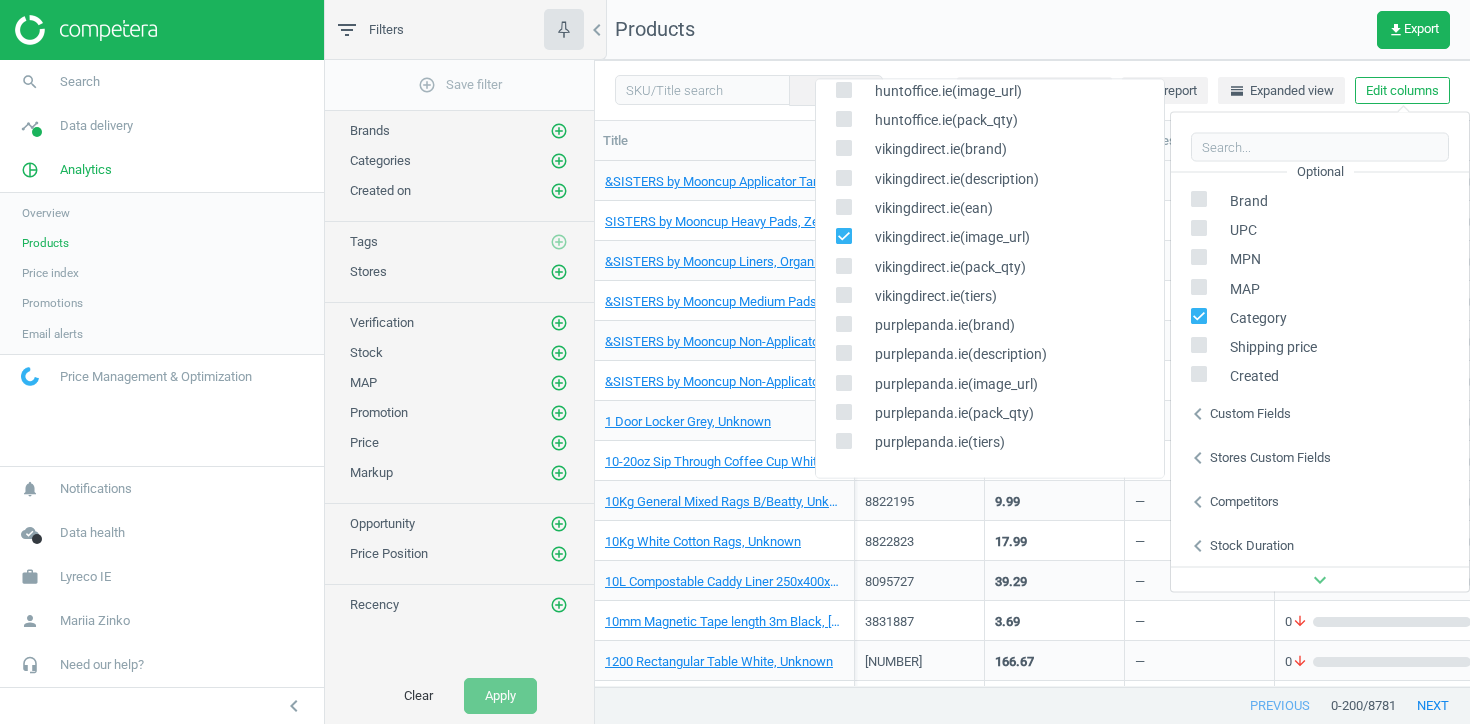 click on "9.99" at bounding box center (1054, 500) 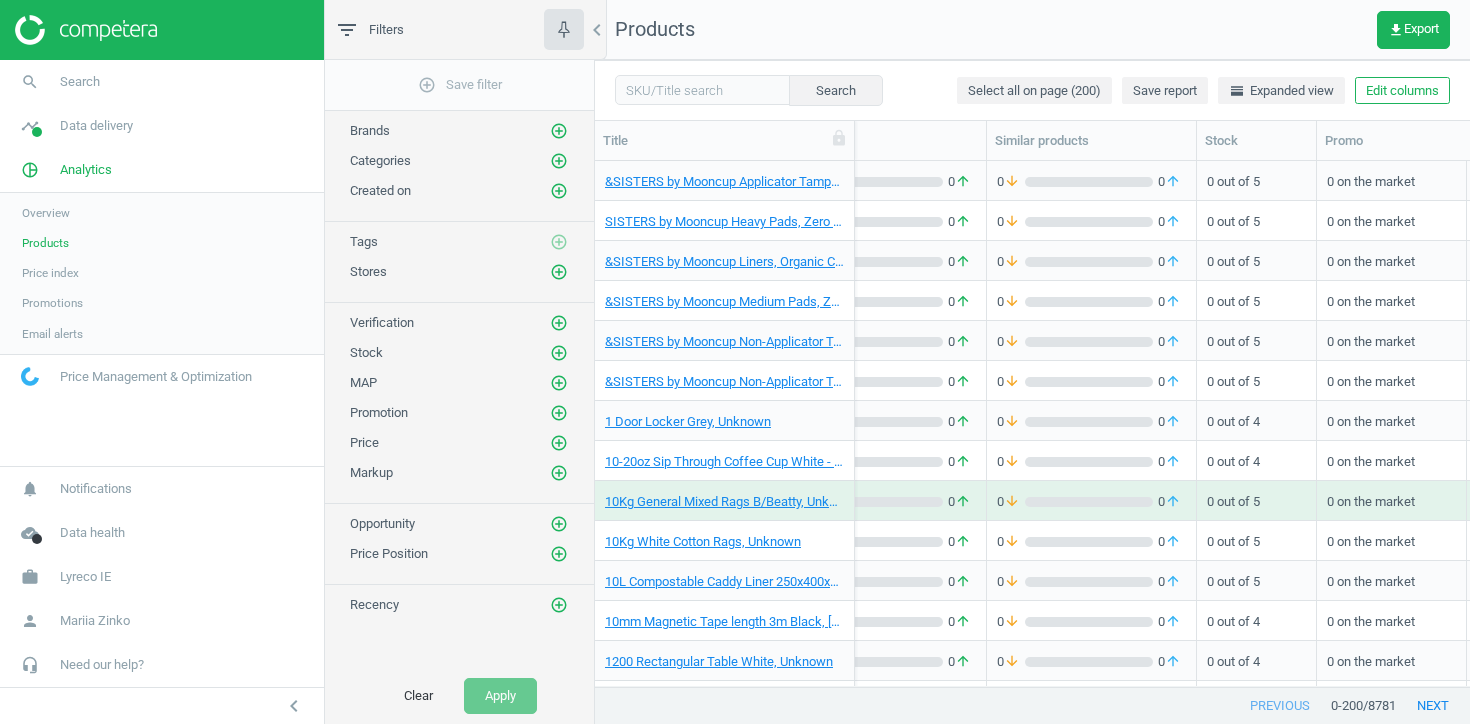 scroll, scrollTop: 0, scrollLeft: 776, axis: horizontal 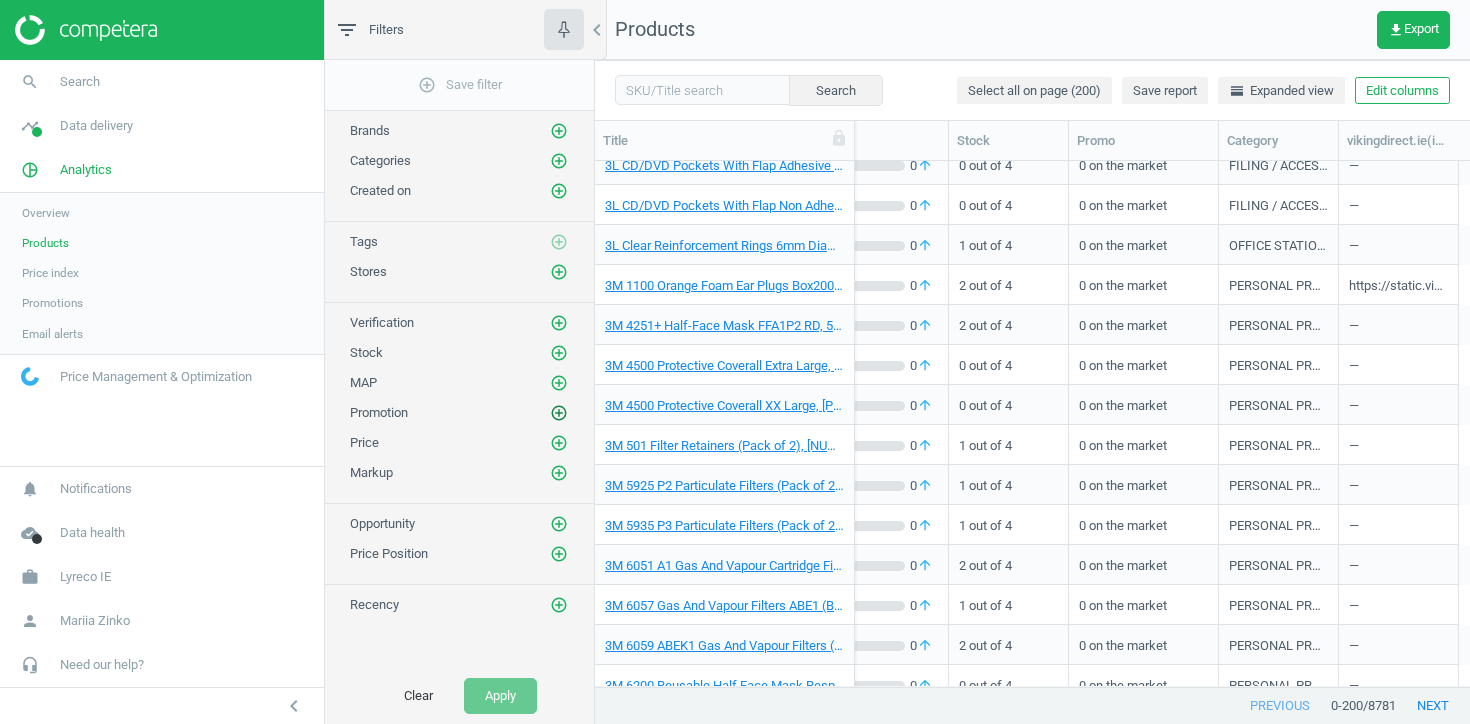 click on "add_circle_outline" at bounding box center (559, 413) 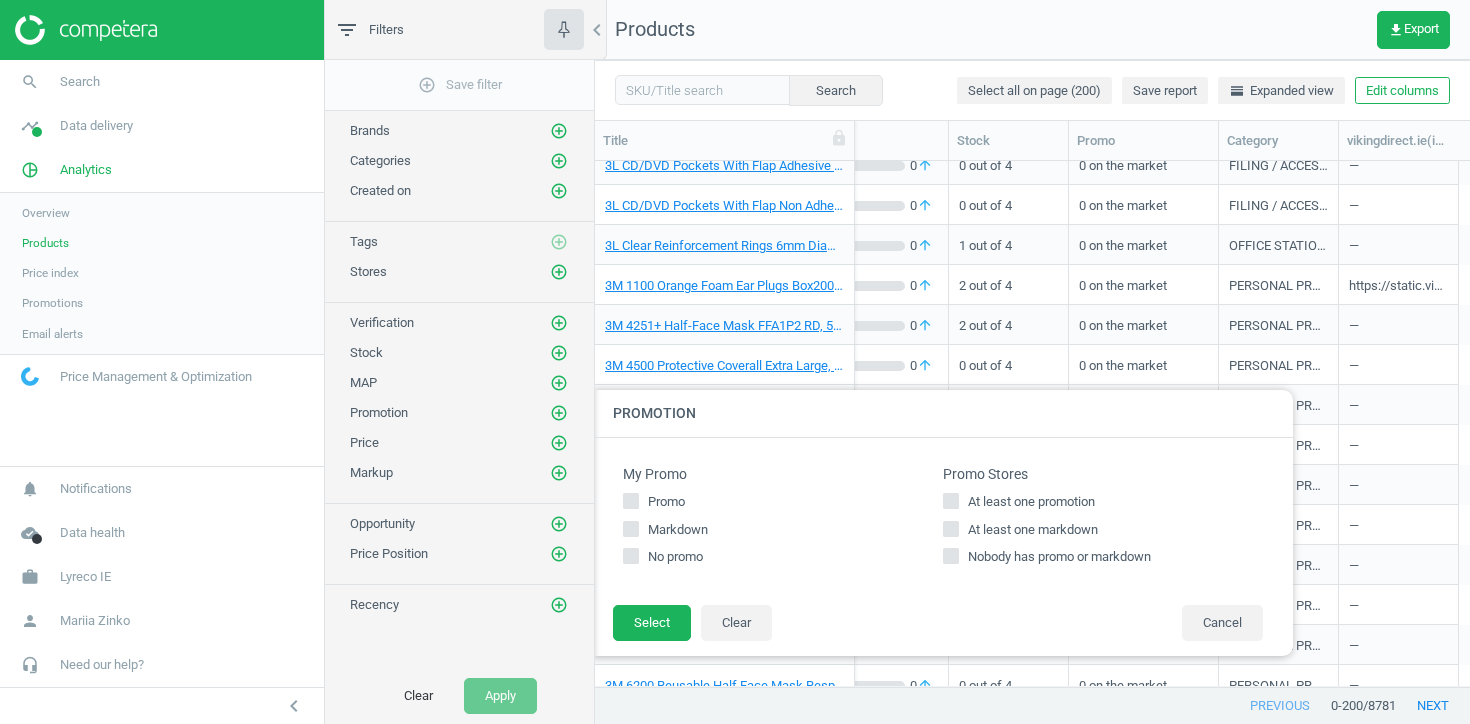 click on "At least one promotion" at bounding box center (1031, 502) 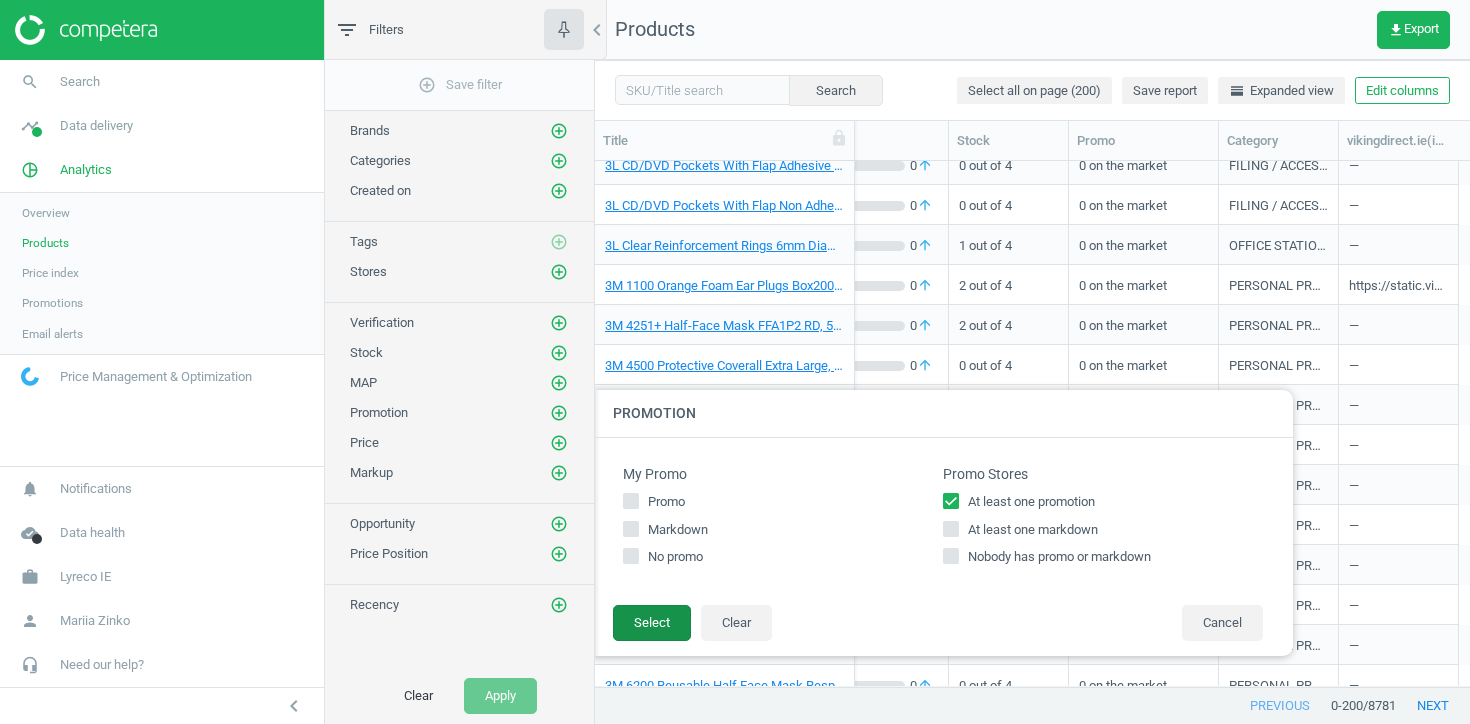 click on "Select" at bounding box center (652, 623) 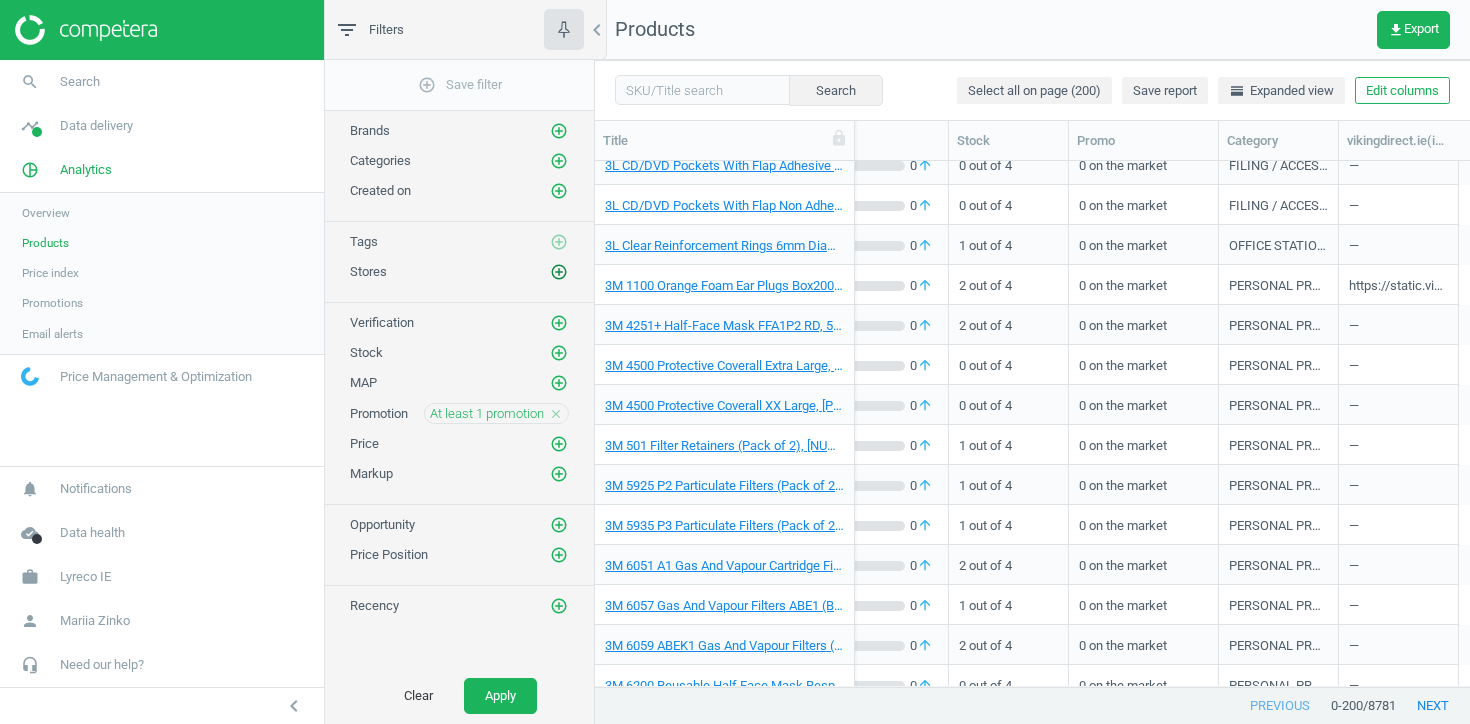 click on "add_circle_outline" at bounding box center (559, 272) 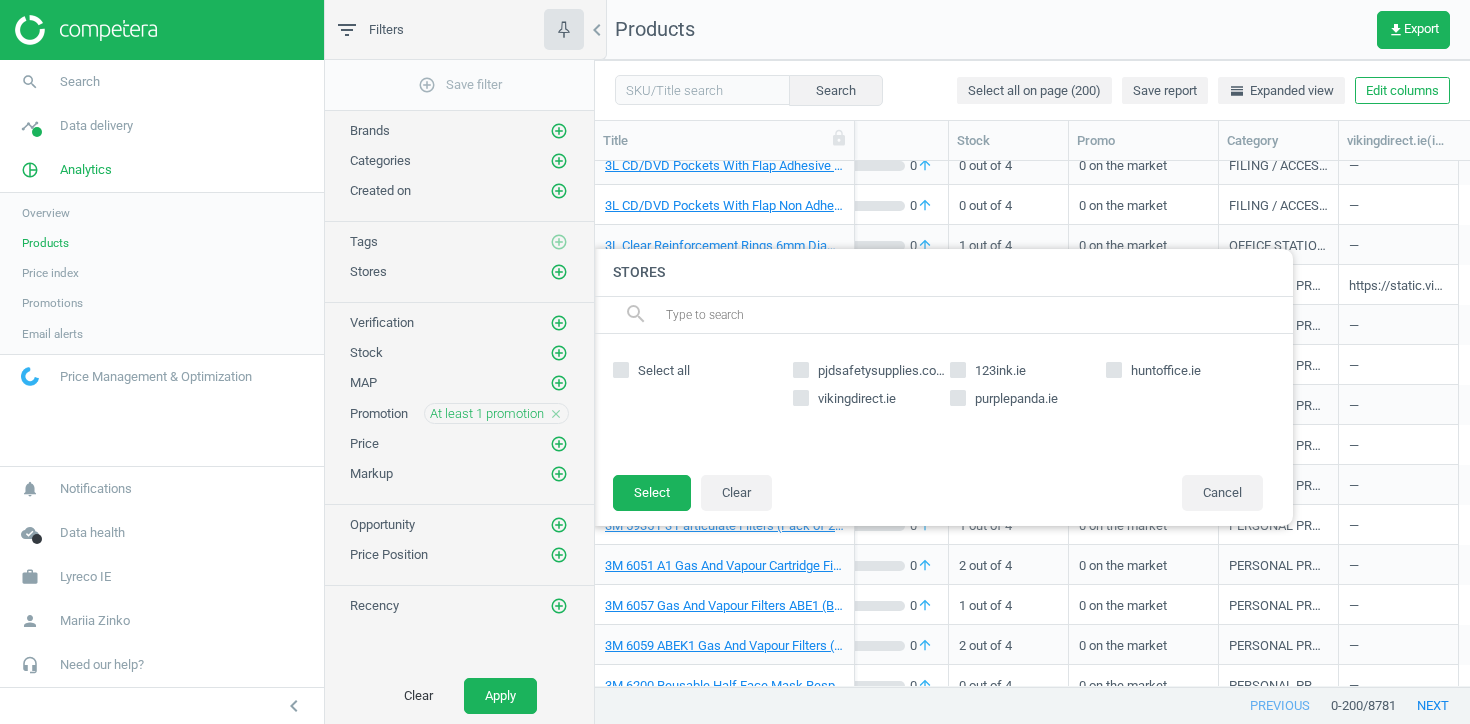 click on "vikingdirect.ie" at bounding box center (857, 399) 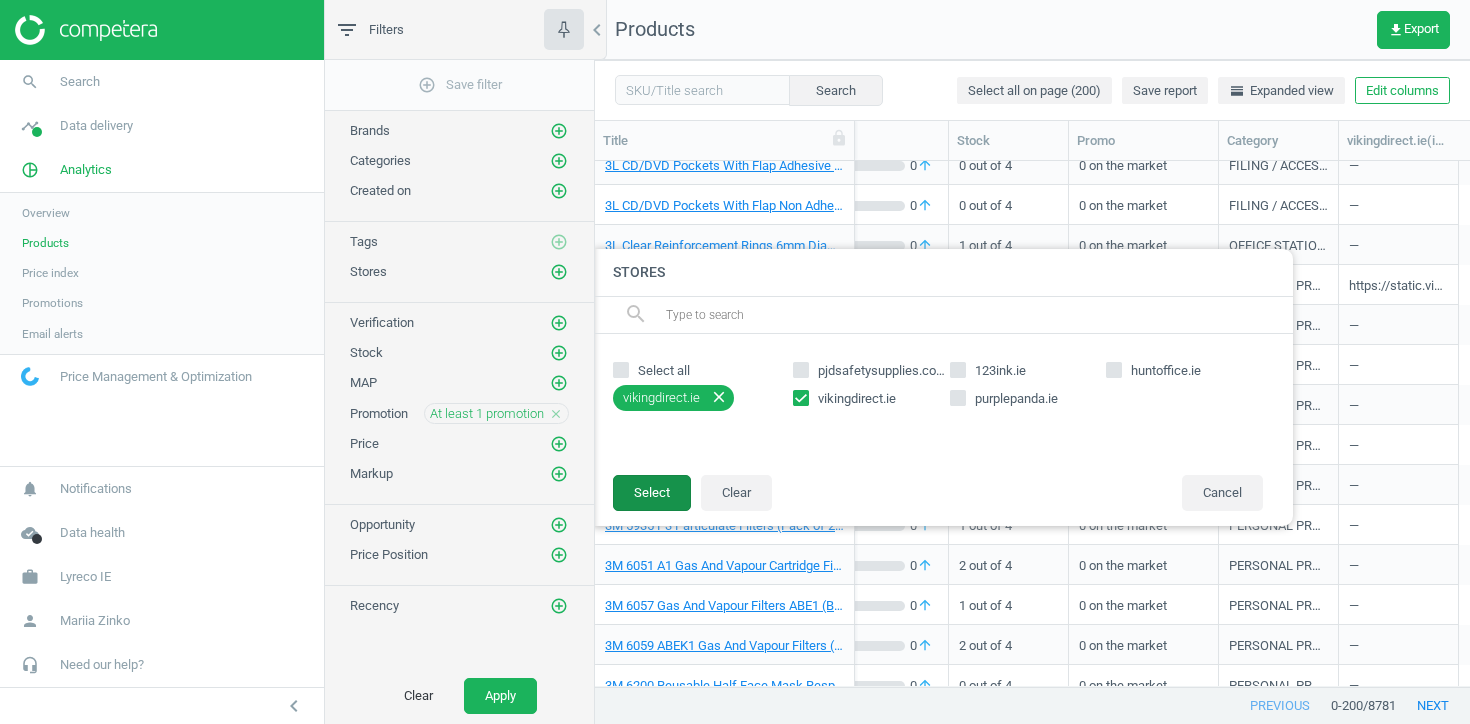 click on "Select" at bounding box center (652, 493) 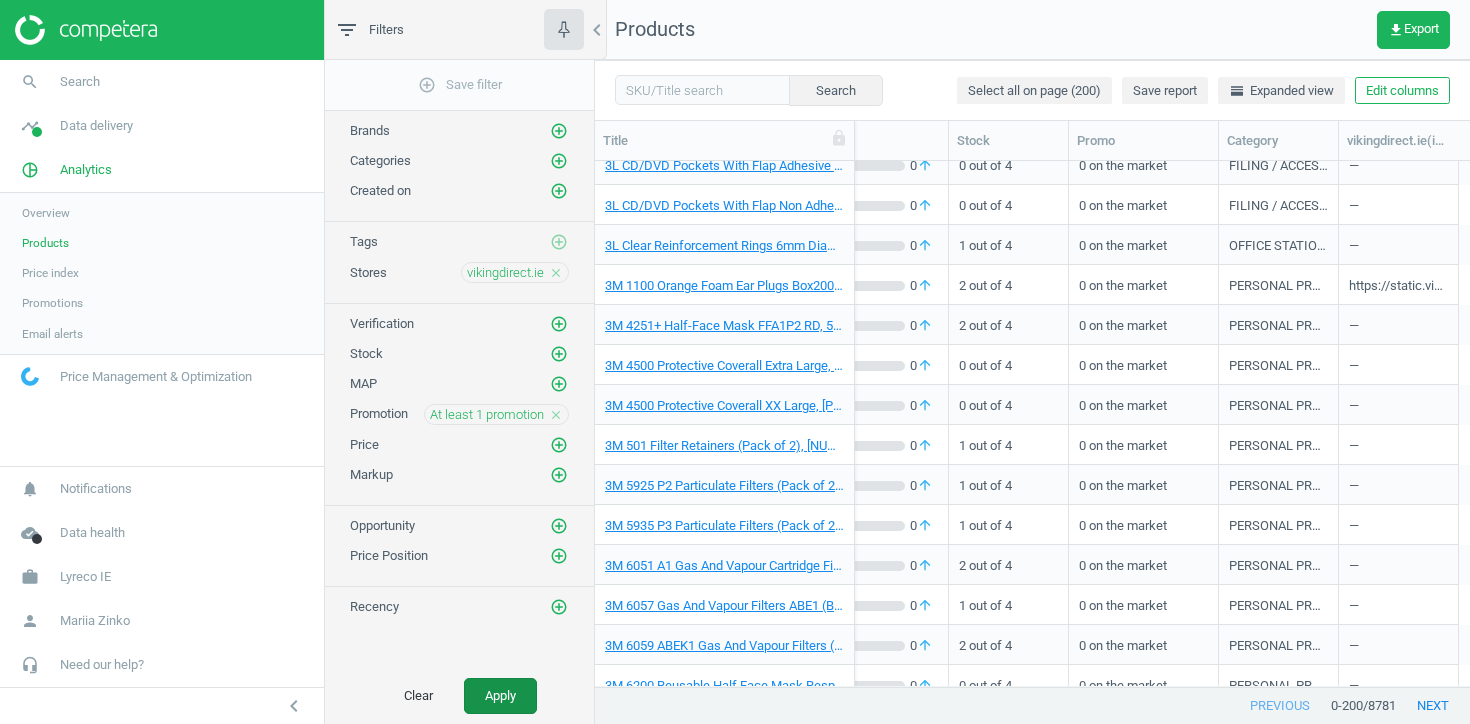 click on "Apply" at bounding box center (500, 696) 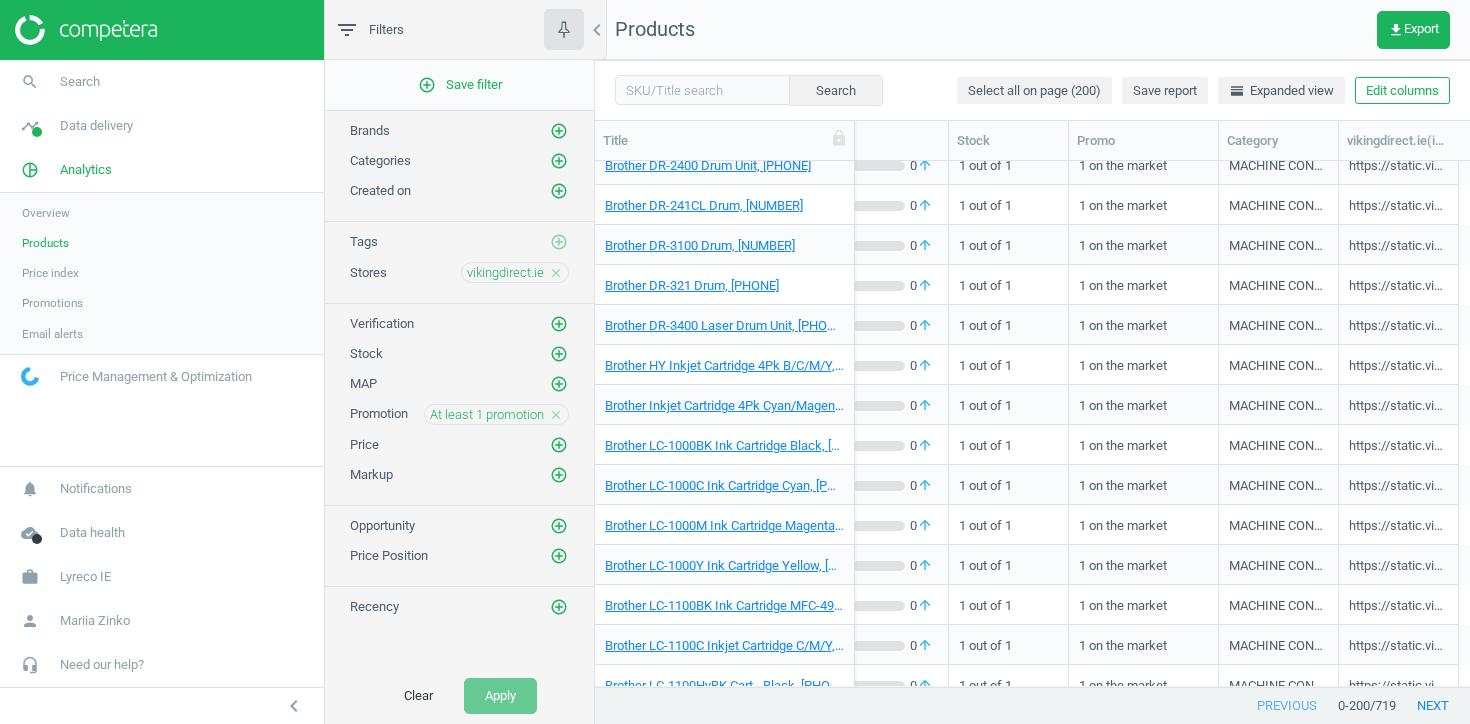 scroll, scrollTop: 2419, scrollLeft: 0, axis: vertical 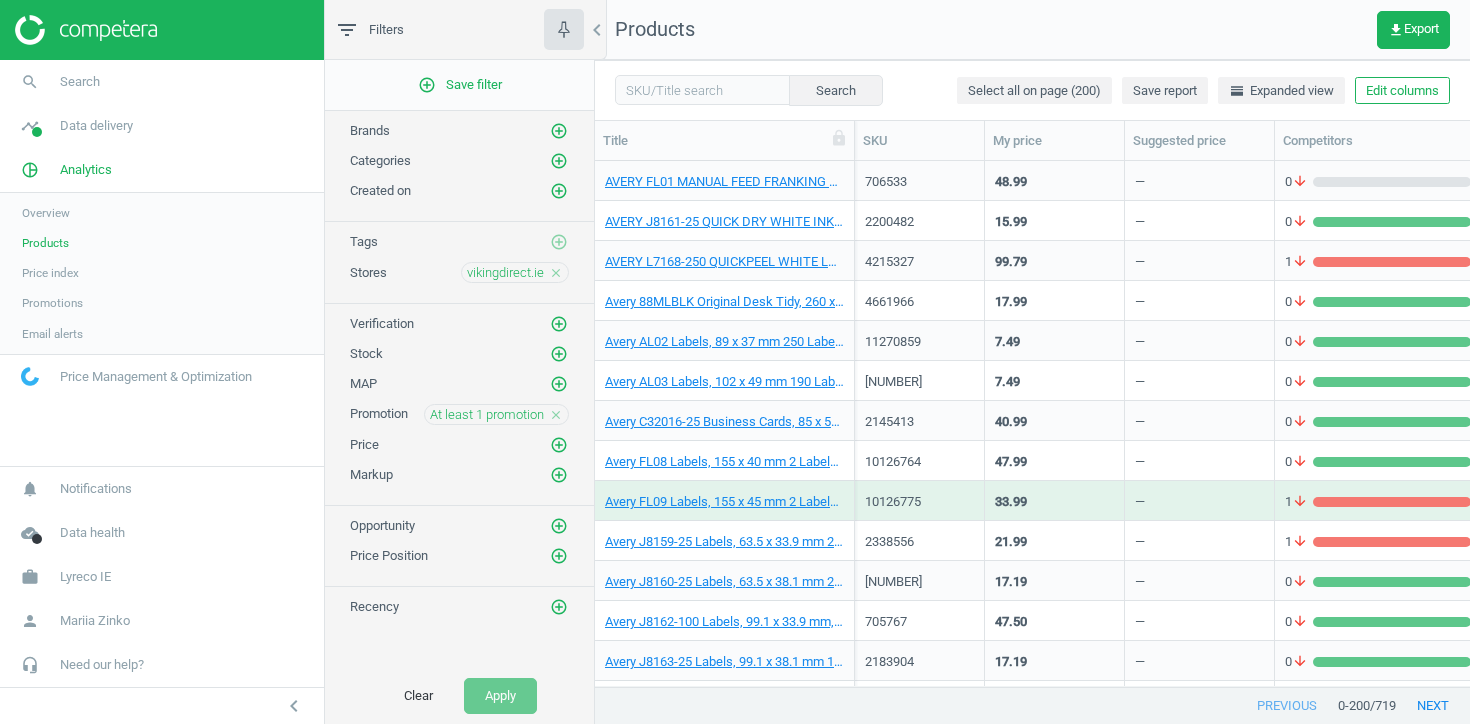 click on "AVERY J8161-25 QUICK DRY WHITE INKJET ADDRESSING LABELS 63.5X46.6MM - BOX OF 25, [PRODUCT_ID]" at bounding box center [724, 220] 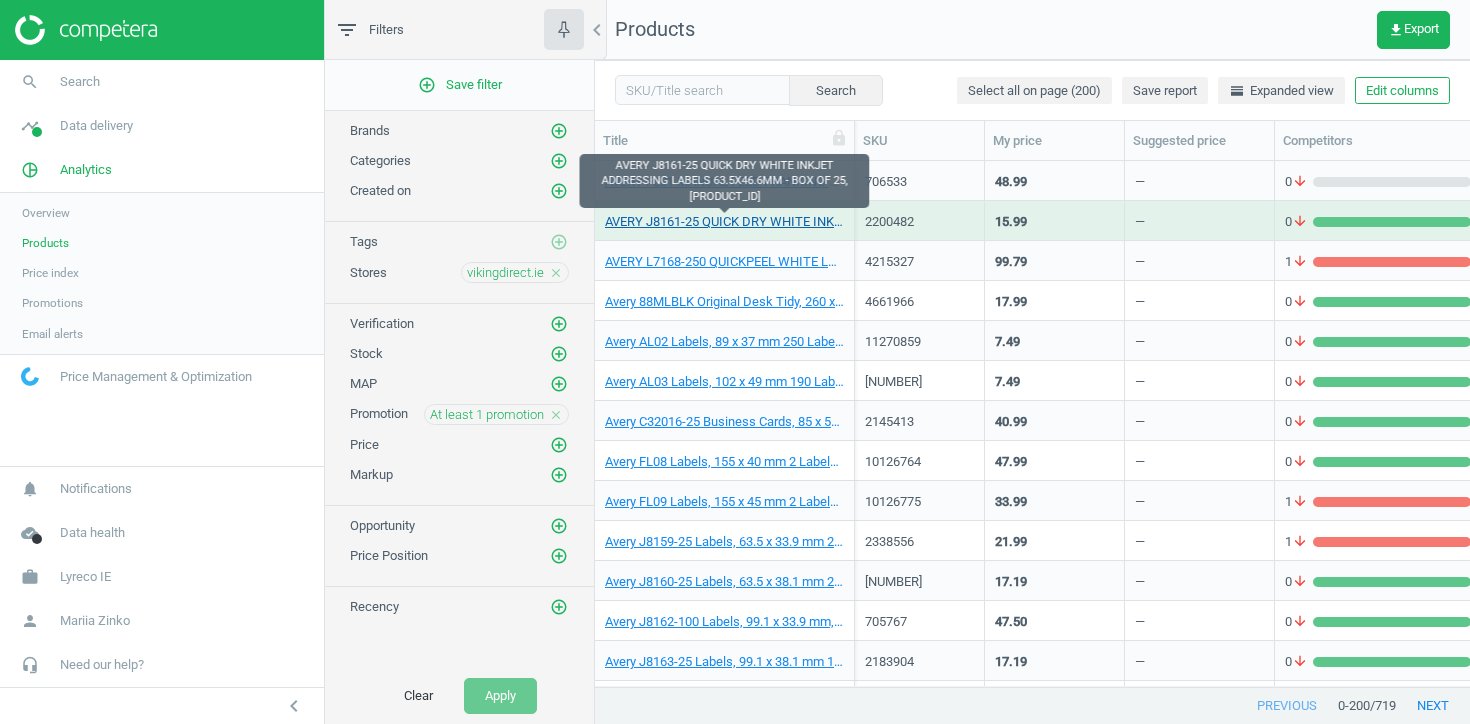 click on "AVERY J8161-25 QUICK DRY WHITE INKJET ADDRESSING LABELS 63.5X46.6MM - BOX OF 25, [PRODUCT_ID]" at bounding box center (724, 222) 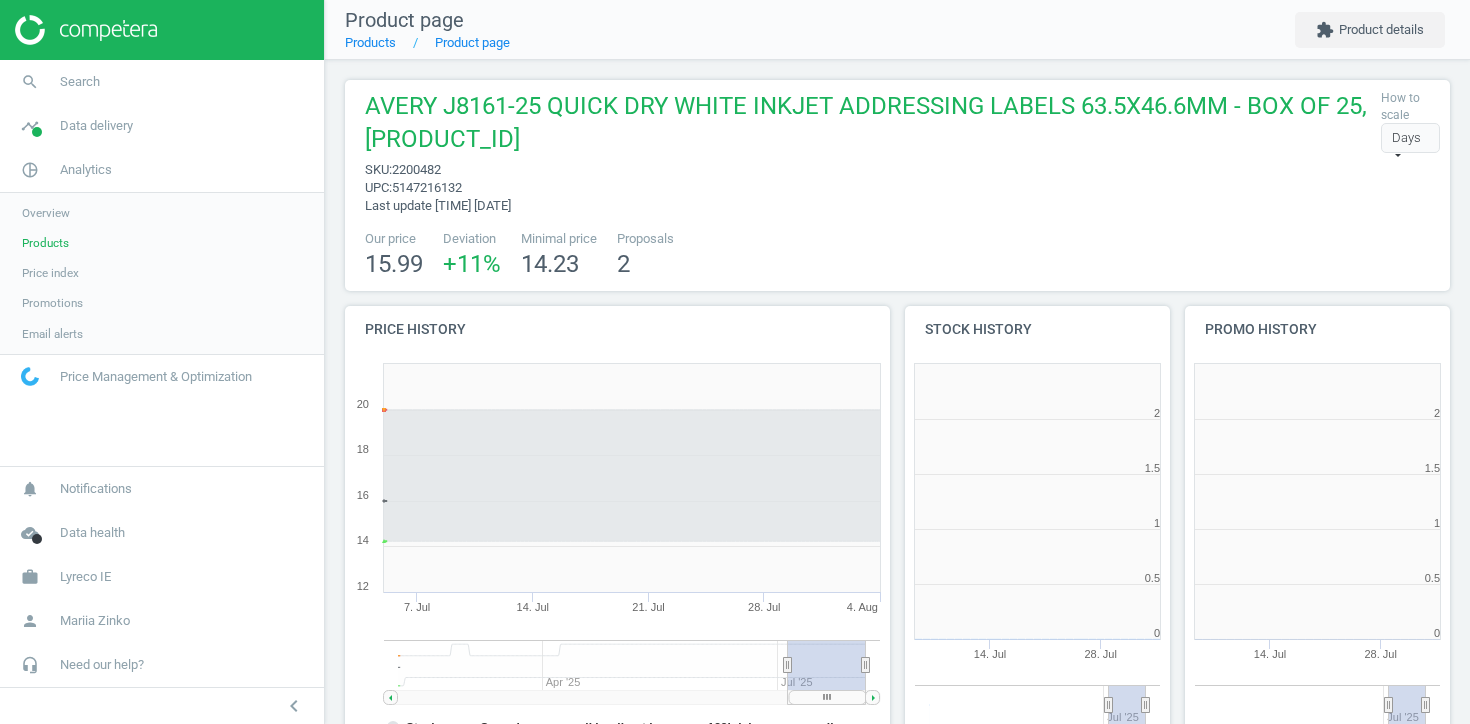 scroll, scrollTop: 10, scrollLeft: 10, axis: both 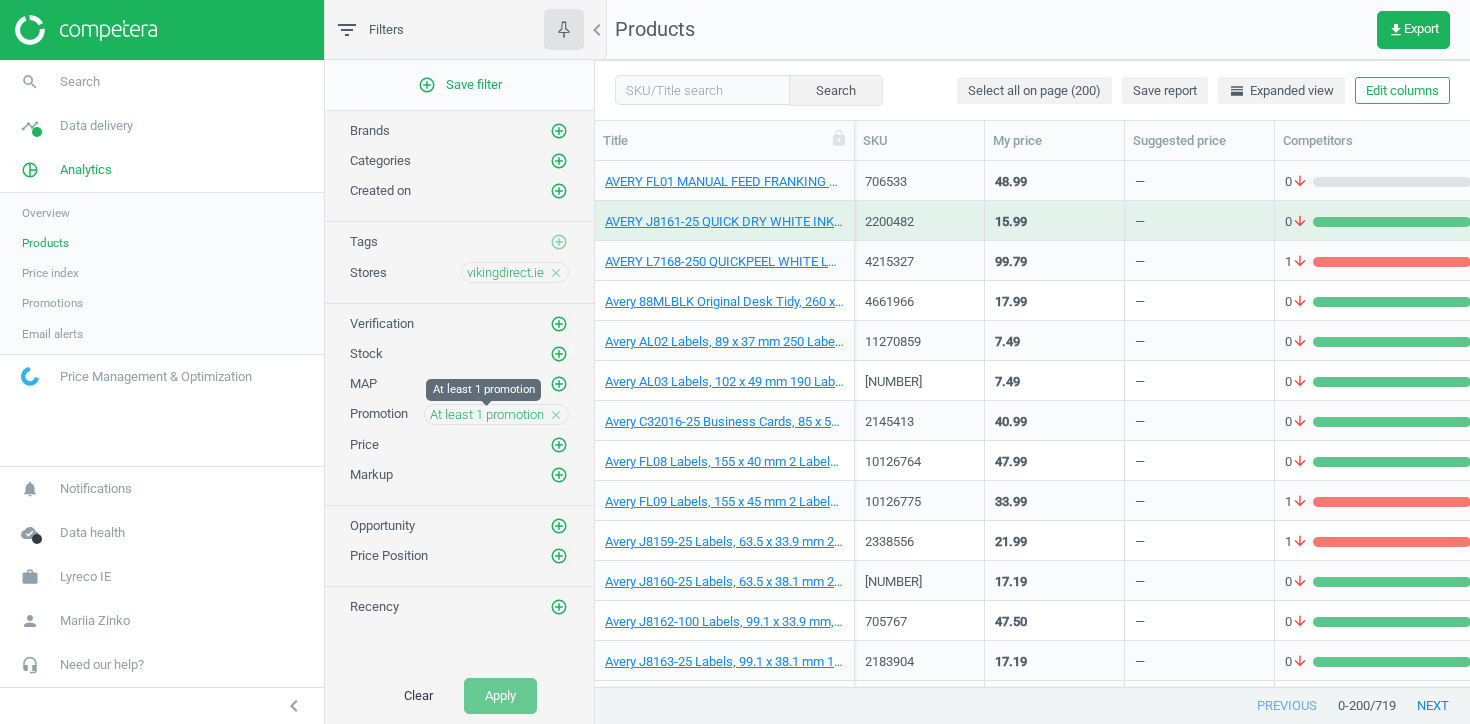 click on "At least 1 promotion" at bounding box center [487, 415] 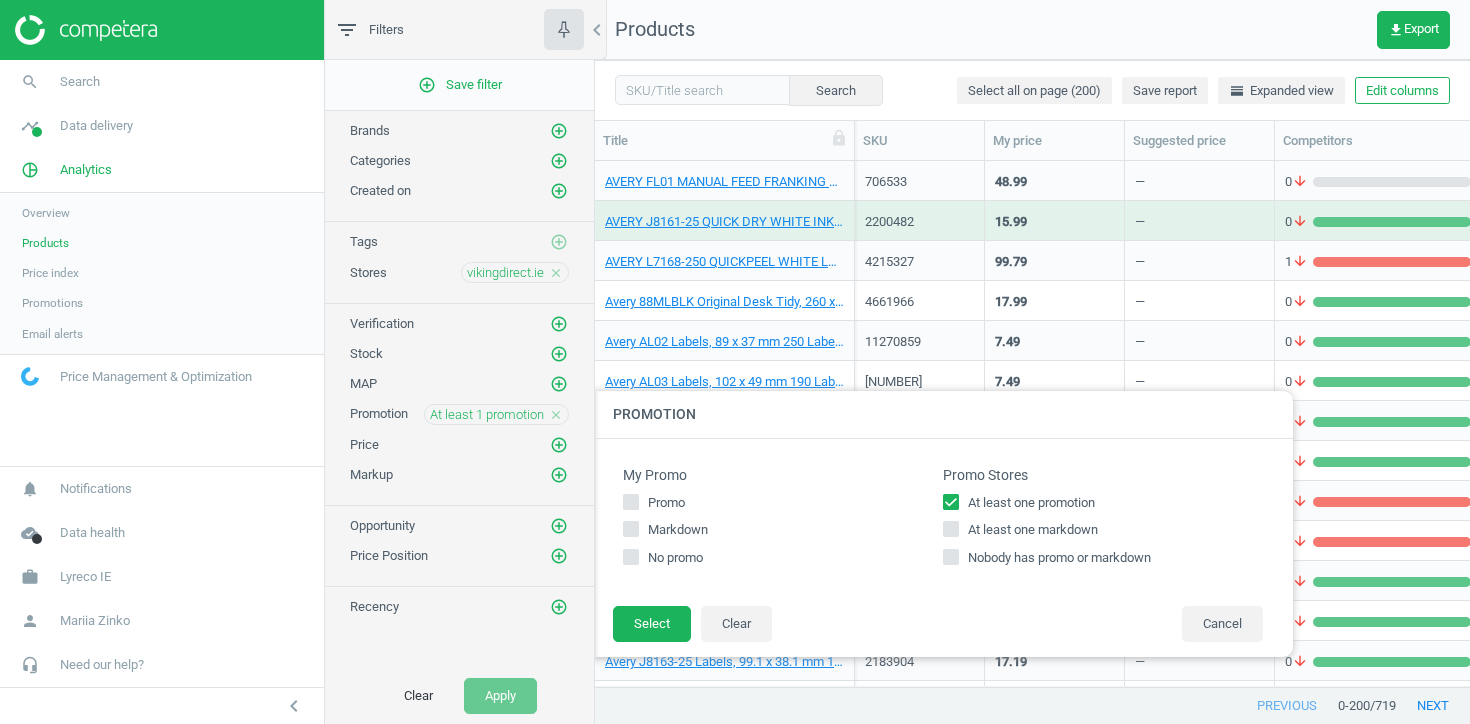 click on "At least one promotion" at bounding box center [1031, 503] 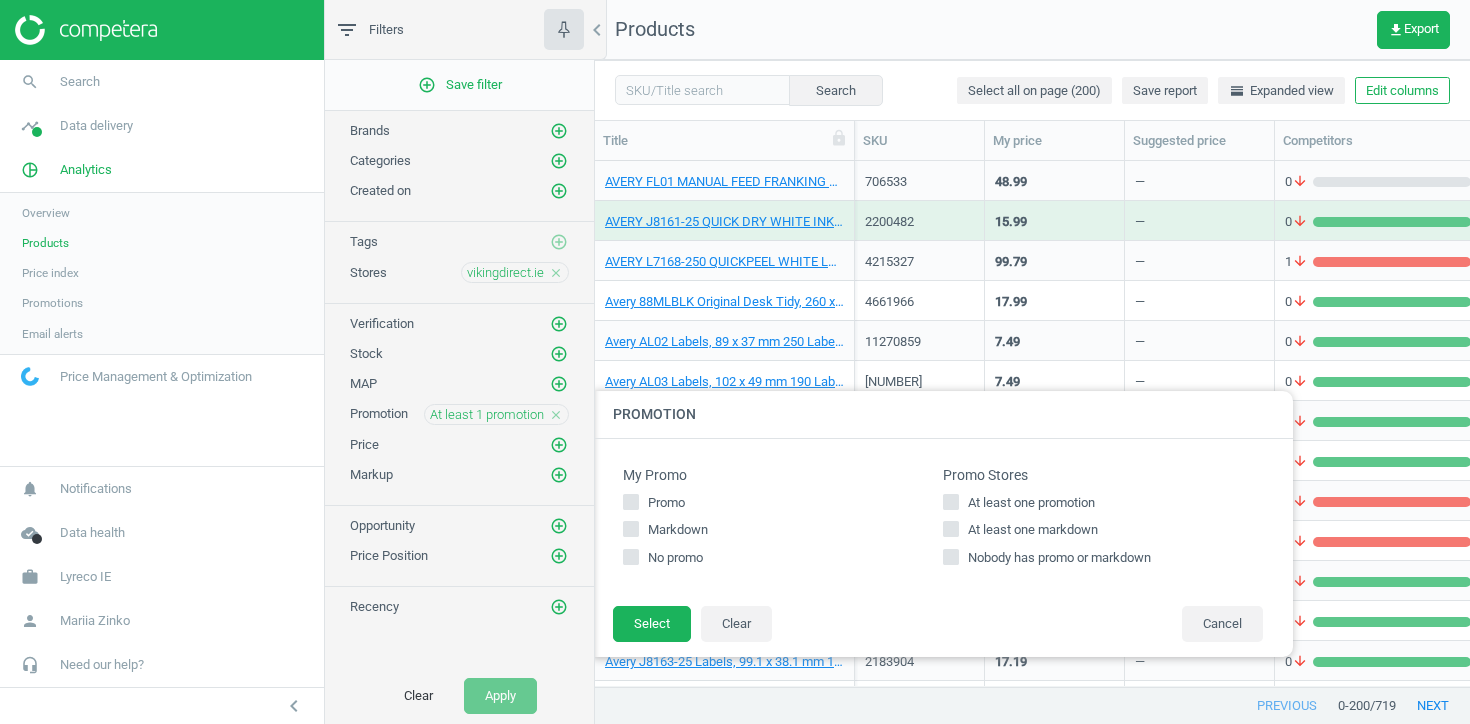 click on "At least one markdown" at bounding box center [1033, 530] 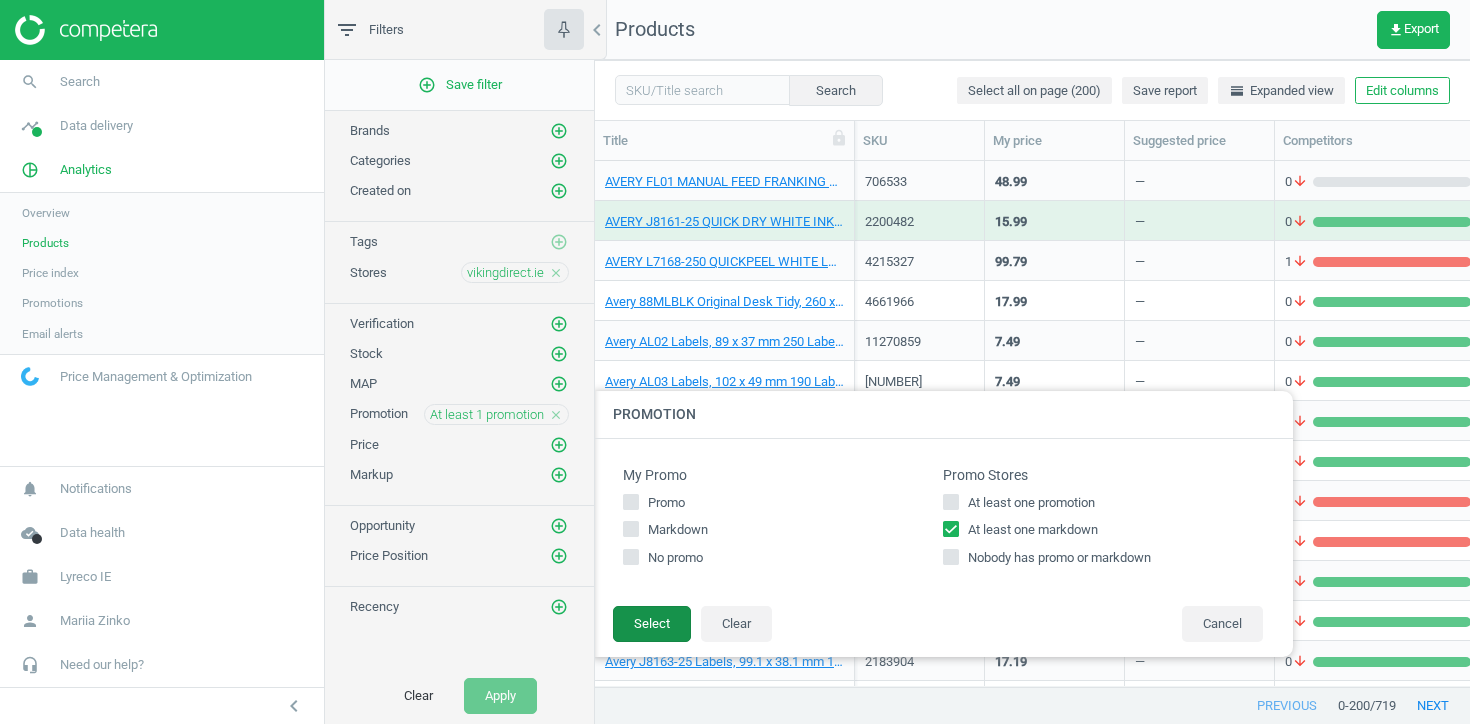 click on "Select" at bounding box center (652, 624) 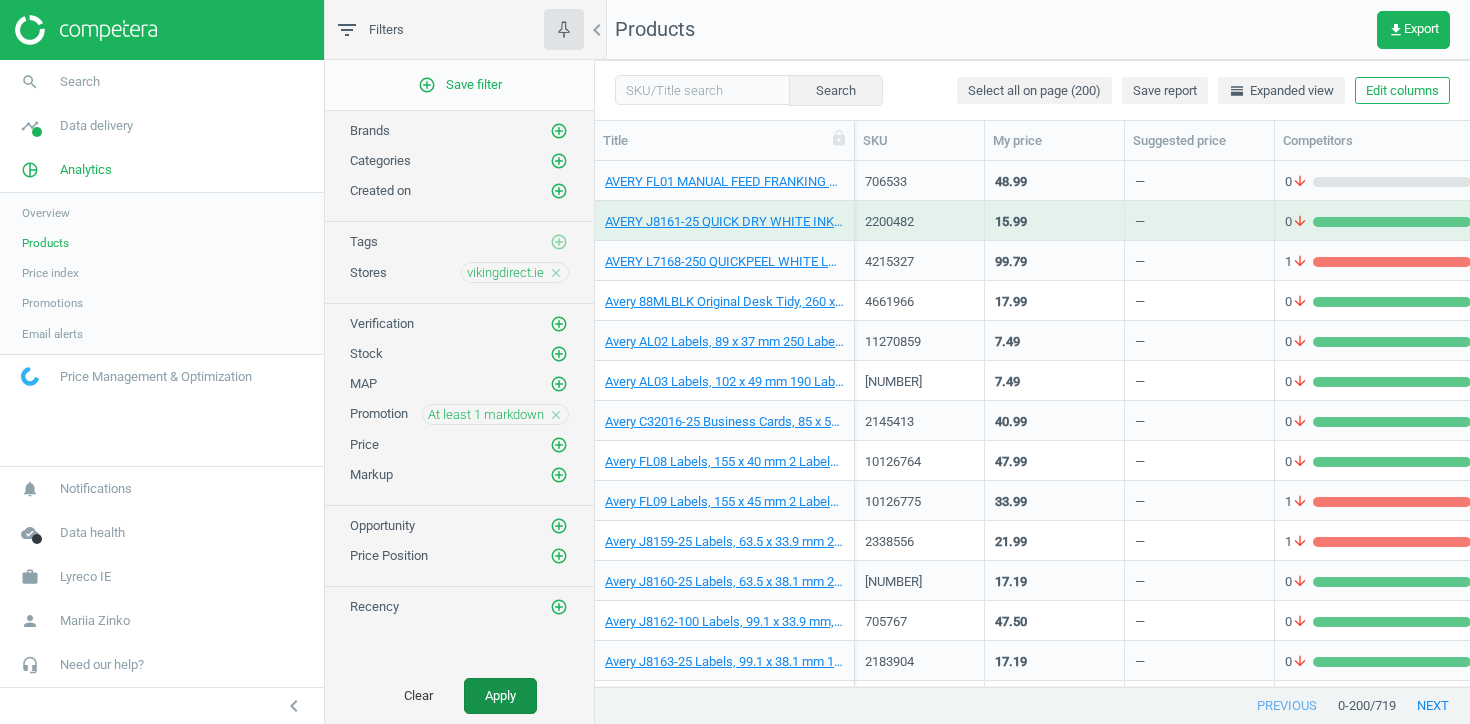 click on "Apply" at bounding box center [500, 696] 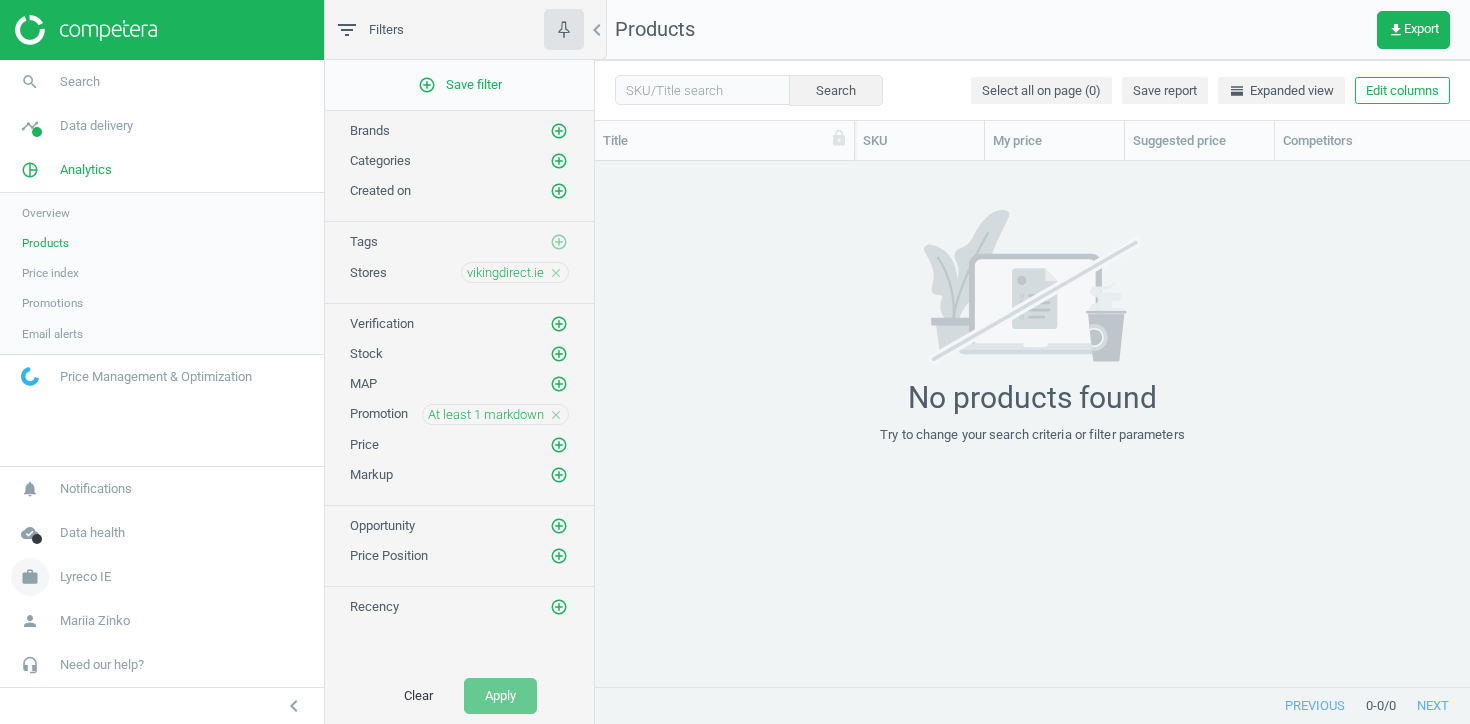 click on "Lyreco IE" at bounding box center [85, 577] 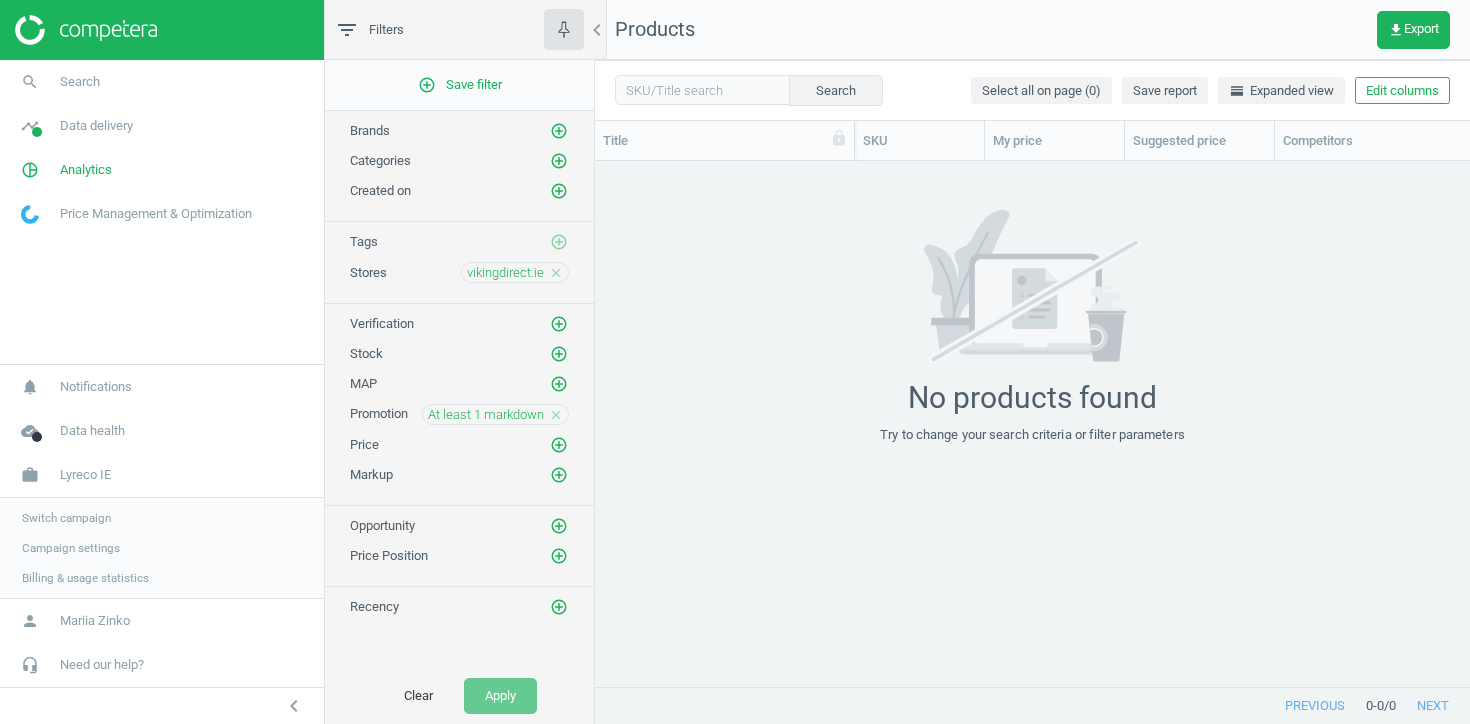 click on "Campaign settings" at bounding box center [71, 548] 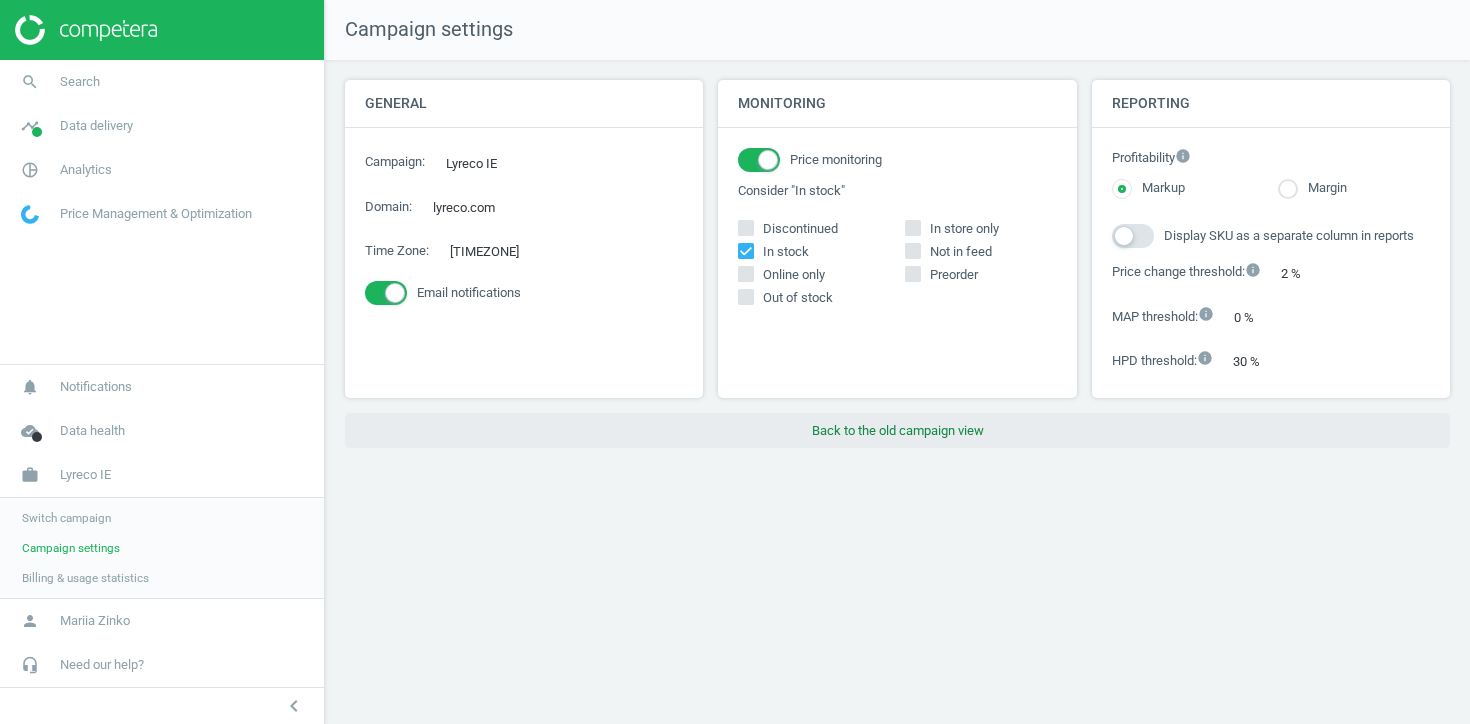 click on "Back to the old campaign view" at bounding box center (897, 431) 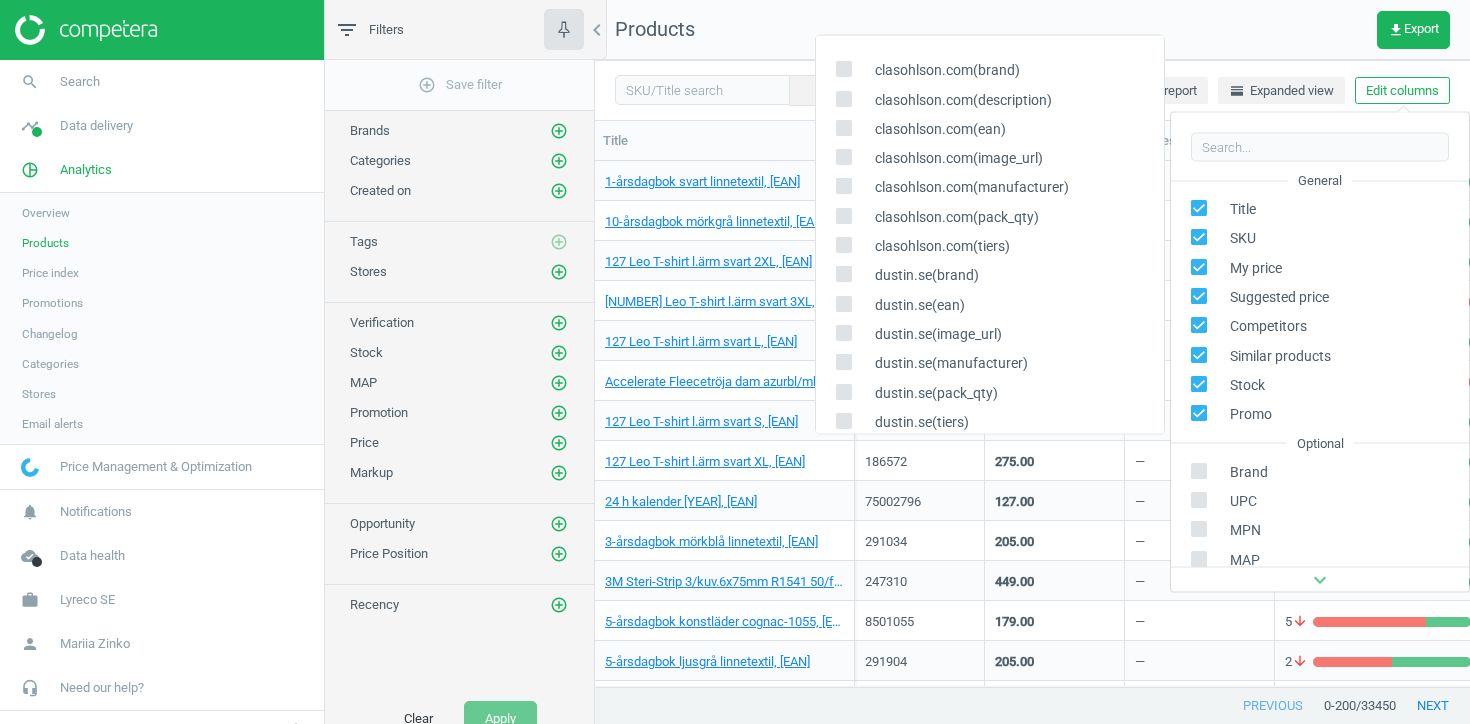 scroll, scrollTop: 0, scrollLeft: 0, axis: both 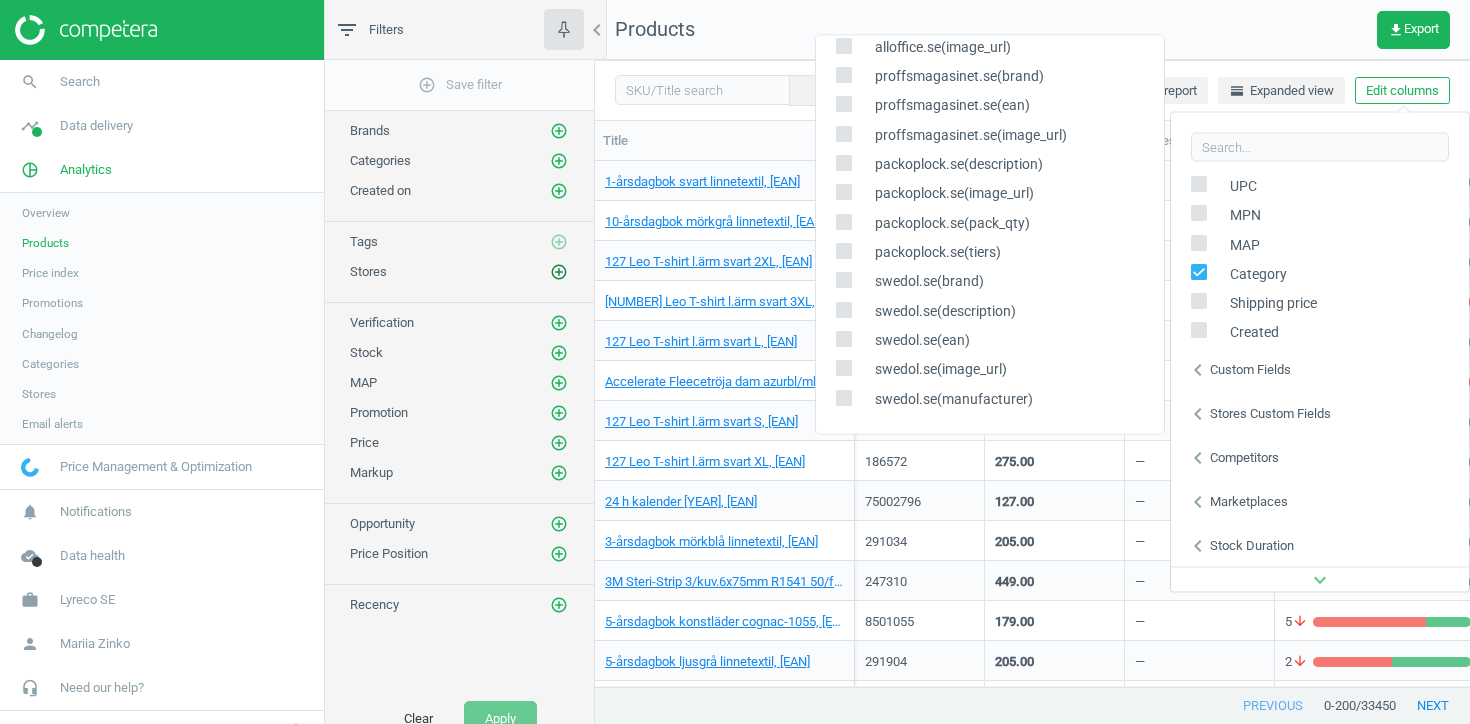 click on "add_circle_outline" at bounding box center [559, 272] 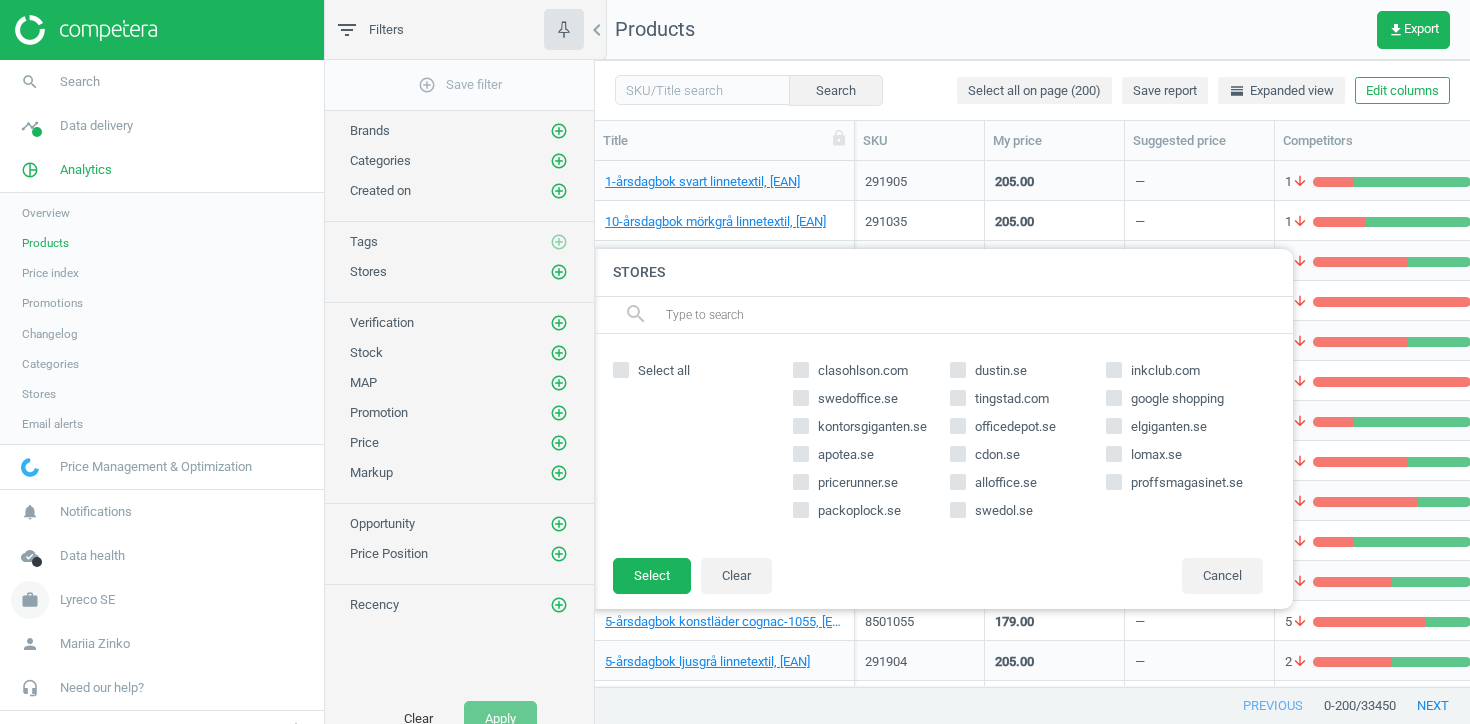 click on "Lyreco SE" at bounding box center (87, 600) 